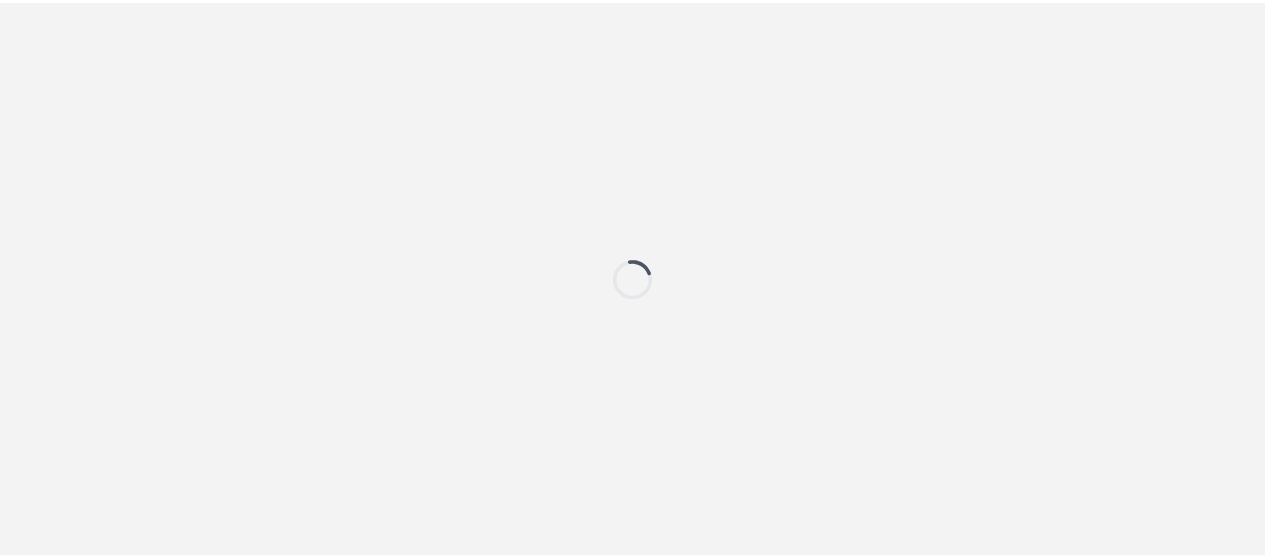 scroll, scrollTop: 0, scrollLeft: 0, axis: both 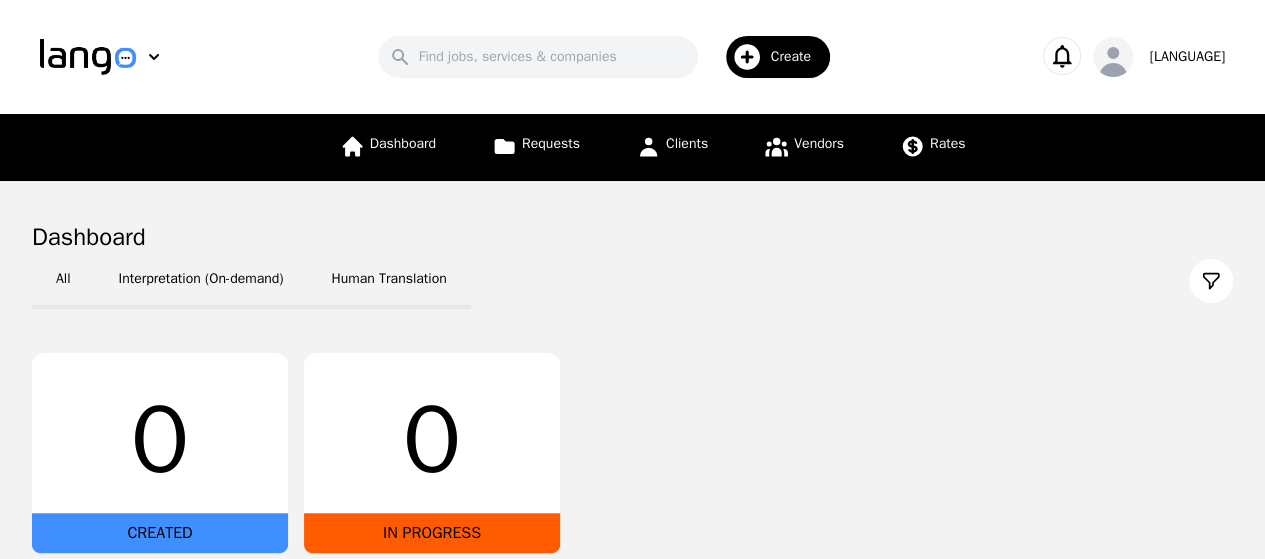 click on "Create" at bounding box center [798, 57] 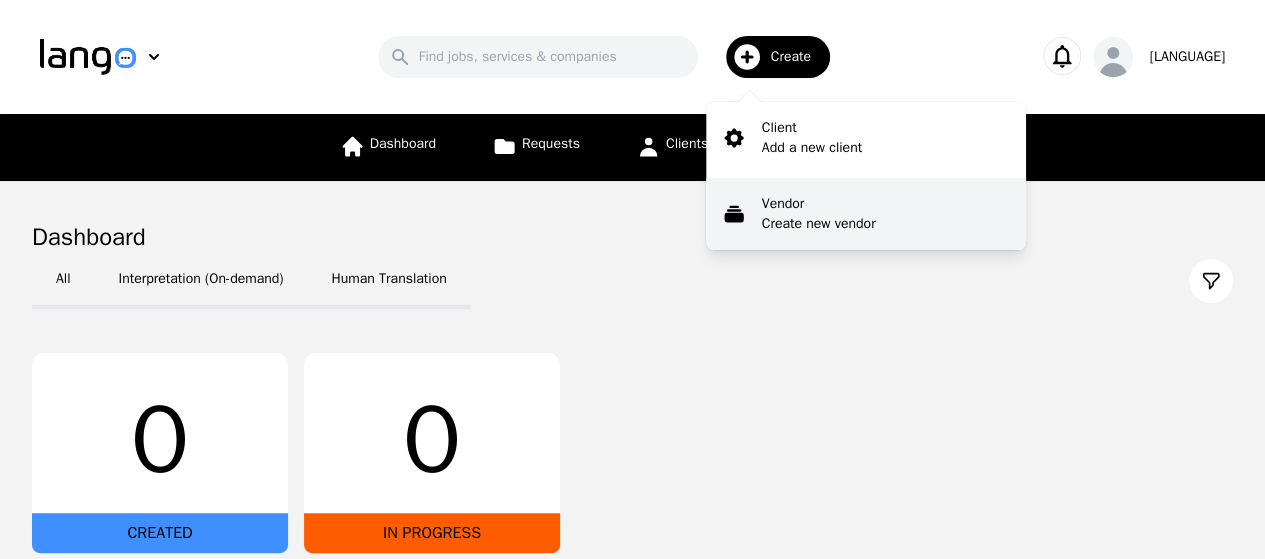 click on "Vendor" at bounding box center (819, 204) 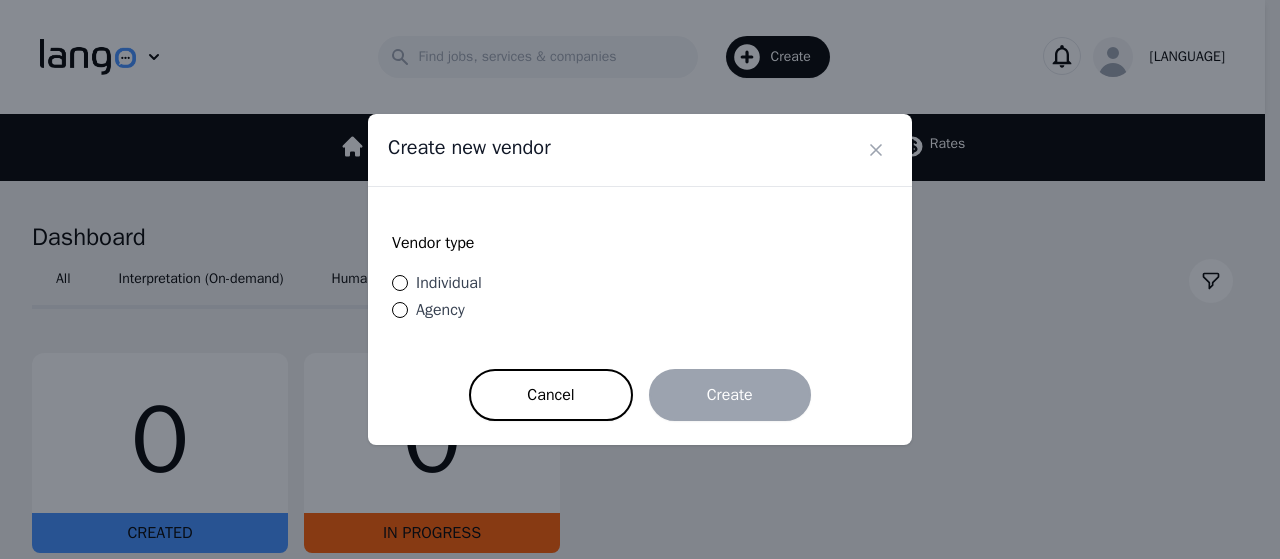click on "Individual" at bounding box center (449, 283) 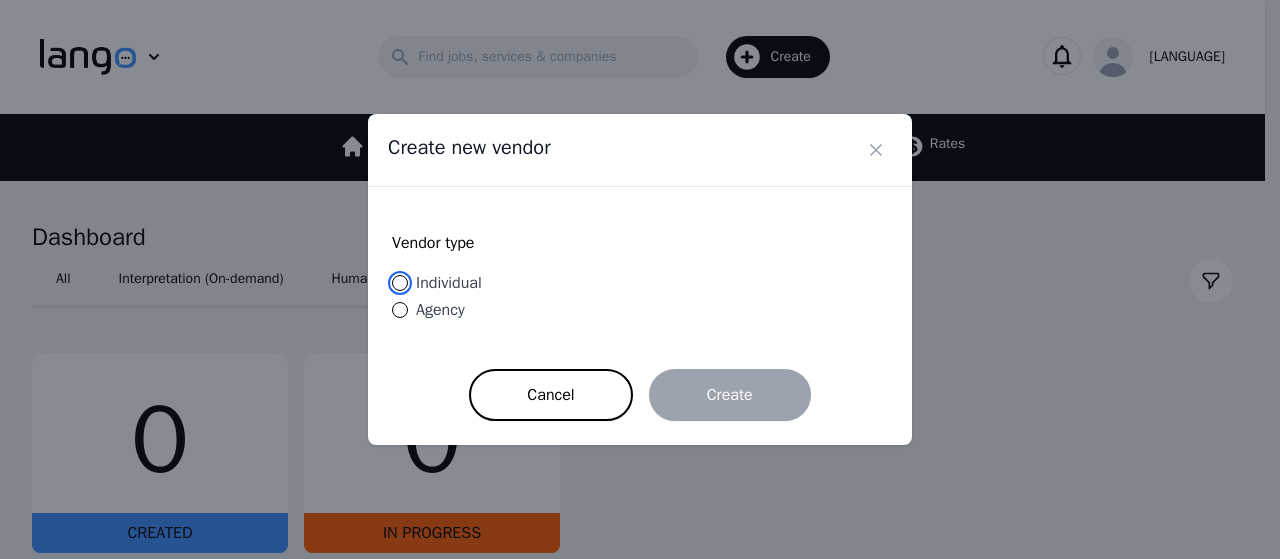 click on "Individual" at bounding box center [400, 283] 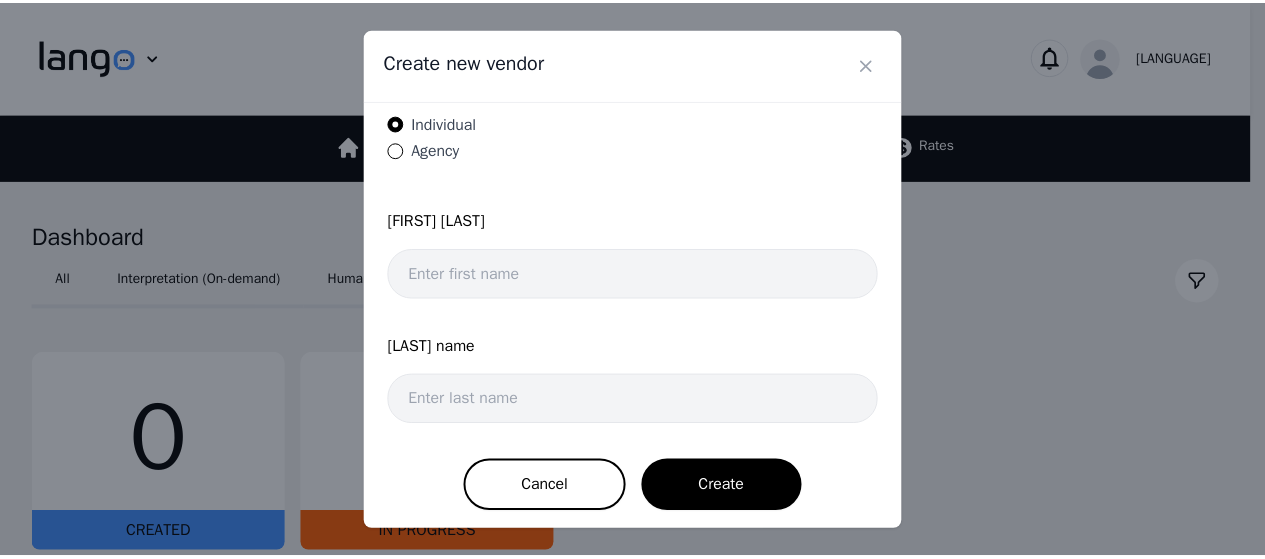 scroll, scrollTop: 0, scrollLeft: 0, axis: both 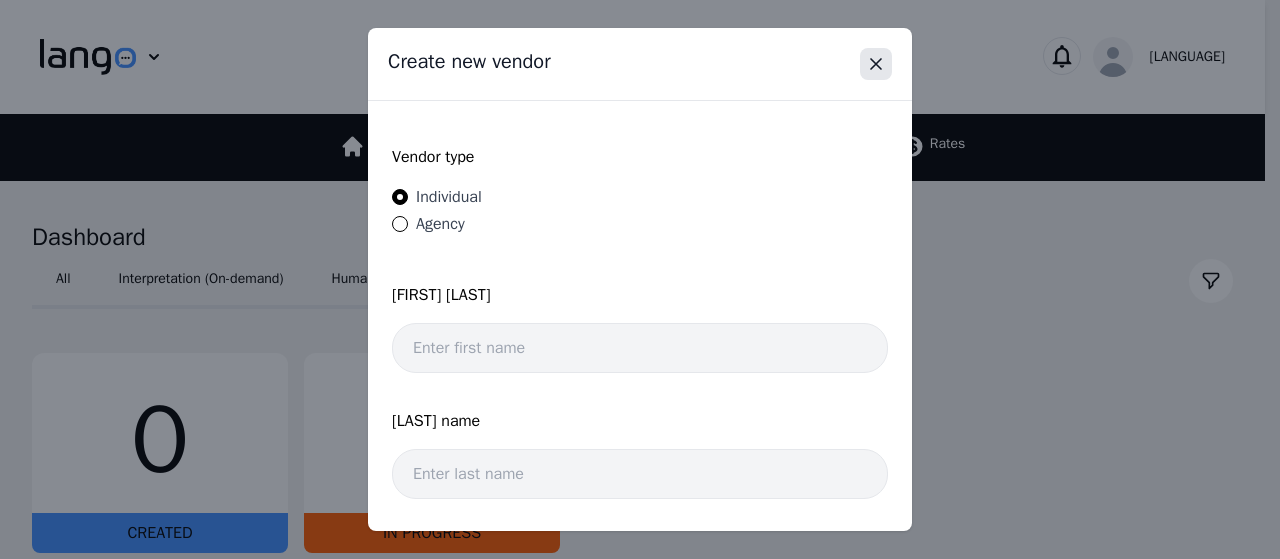 click 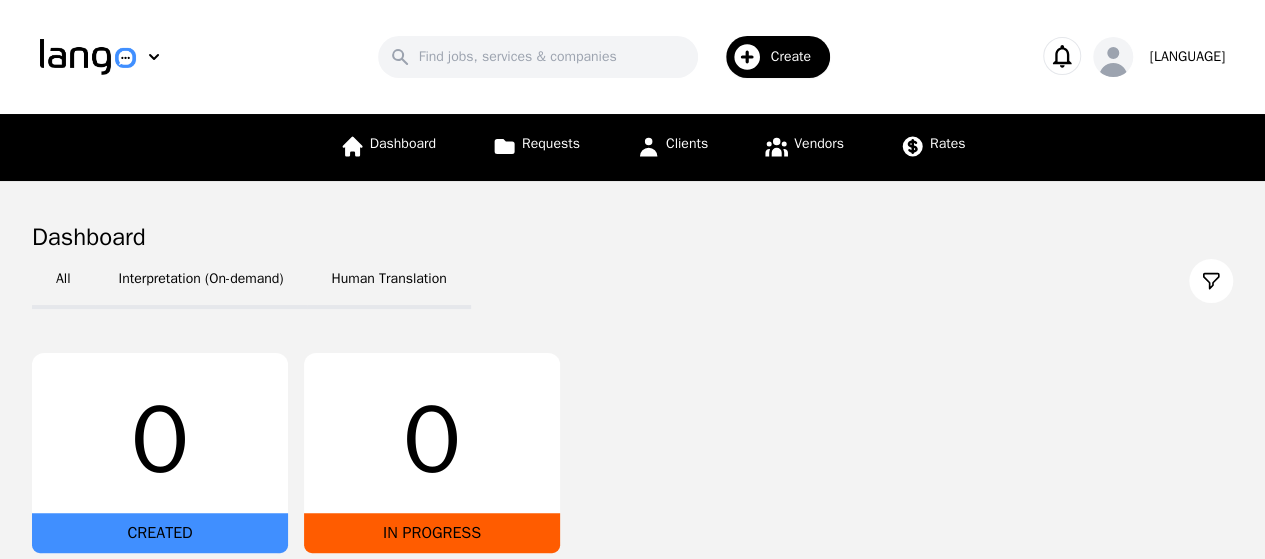 click on "0 CREATED 0 IN PROGRESS" at bounding box center [632, 453] 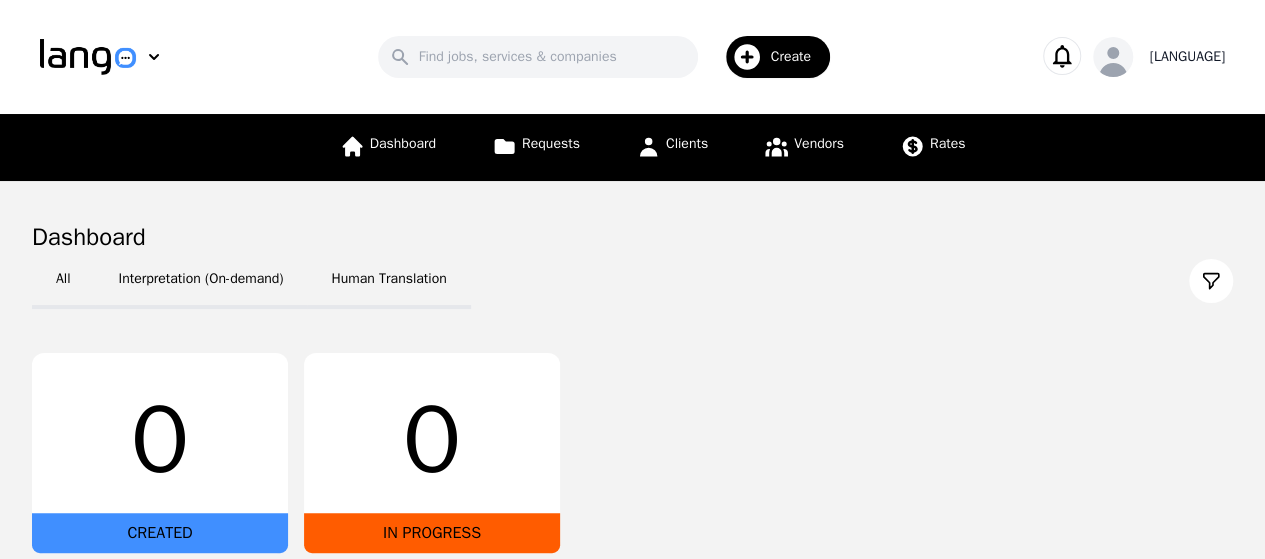 click 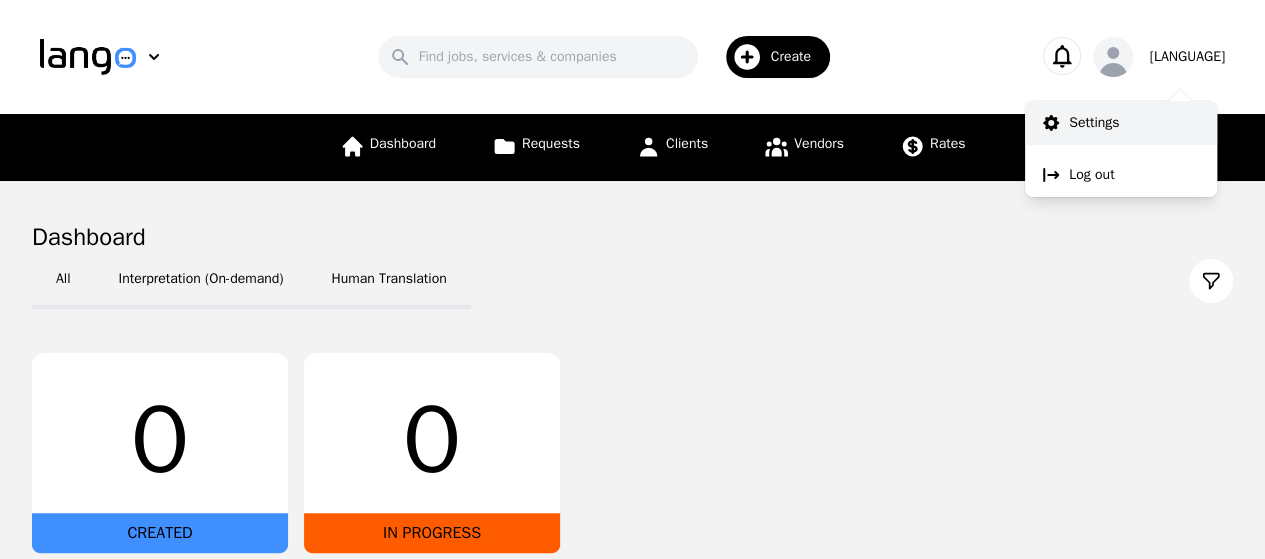 click on "Settings" at bounding box center [1094, 123] 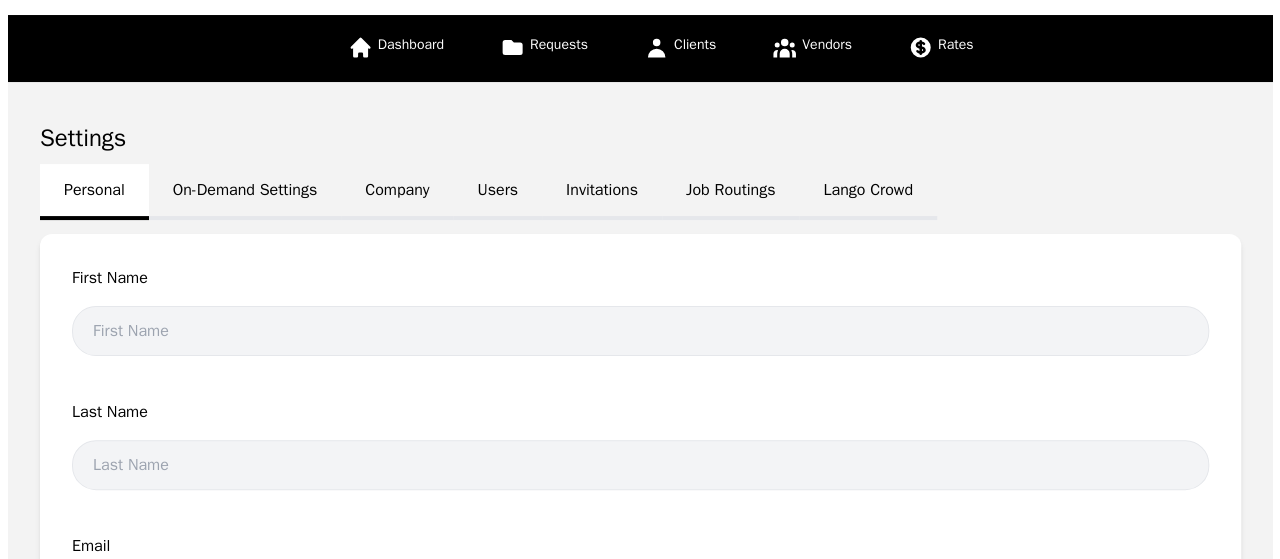 scroll, scrollTop: 0, scrollLeft: 0, axis: both 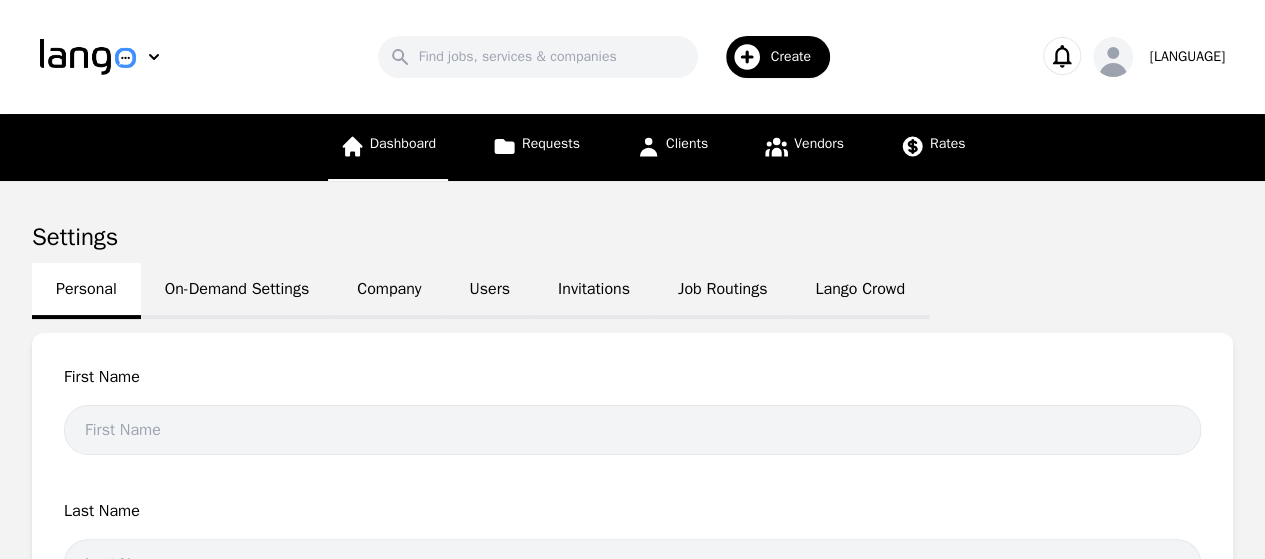 click on "Dashboard" at bounding box center (403, 143) 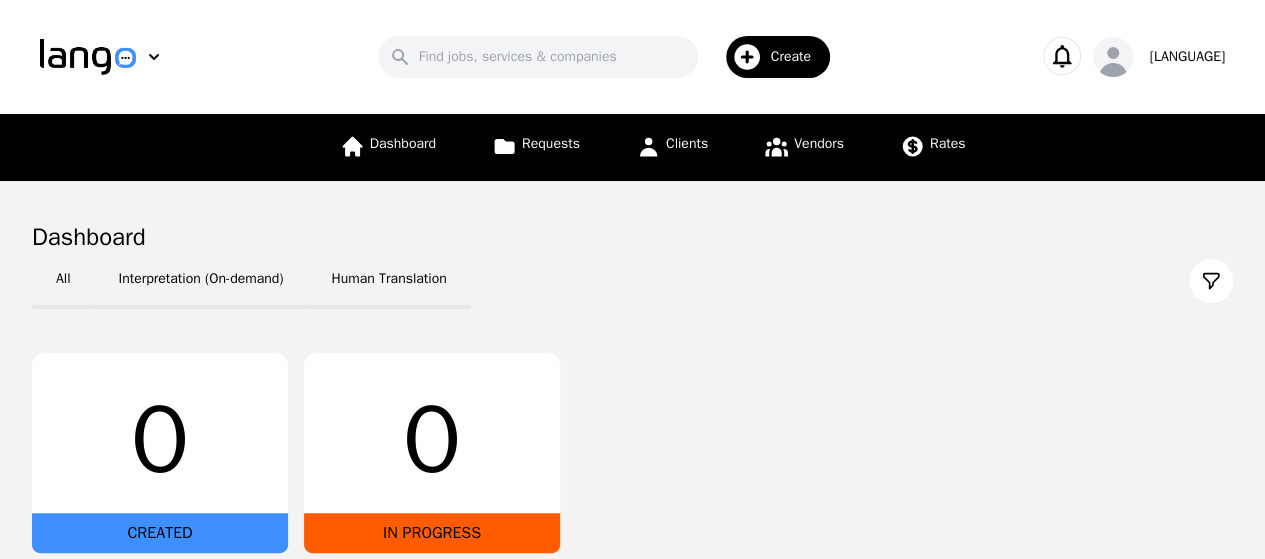 click 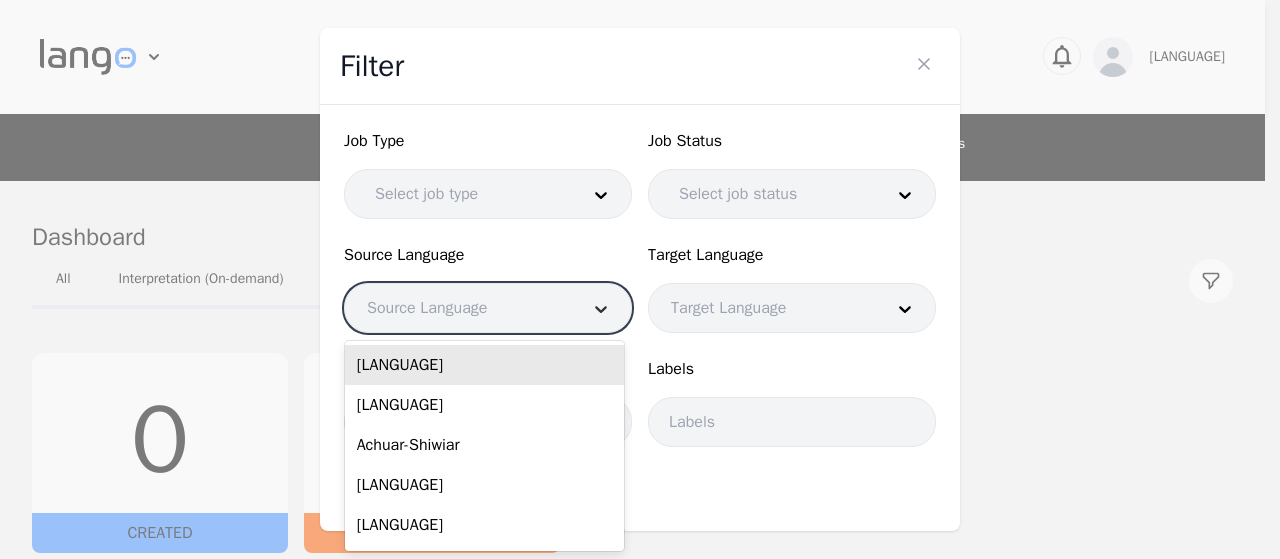 click 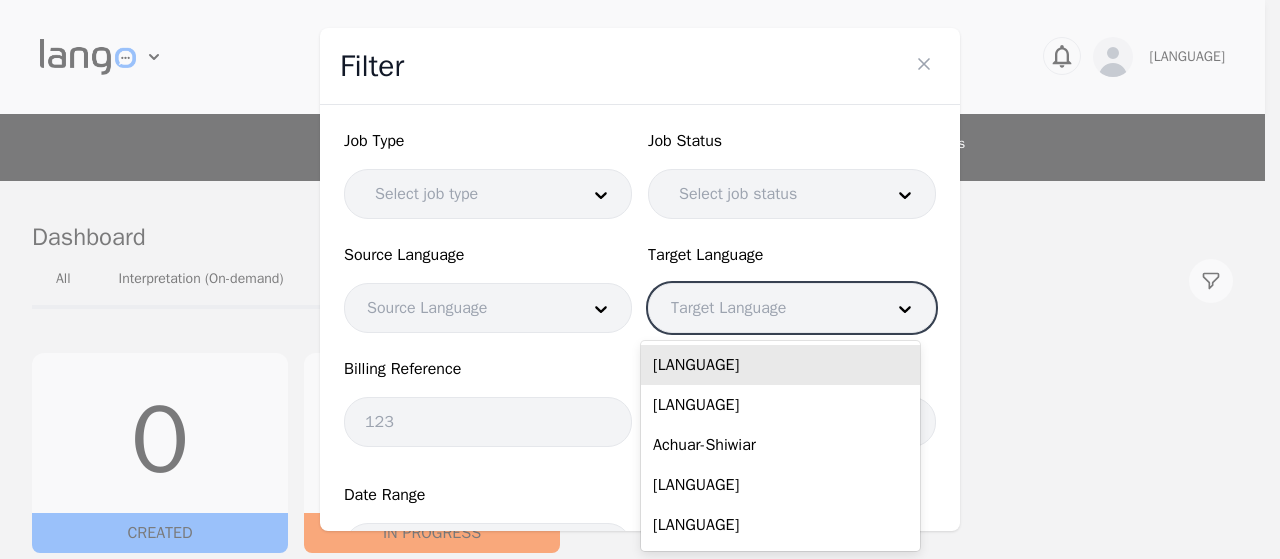 click at bounding box center [762, 308] 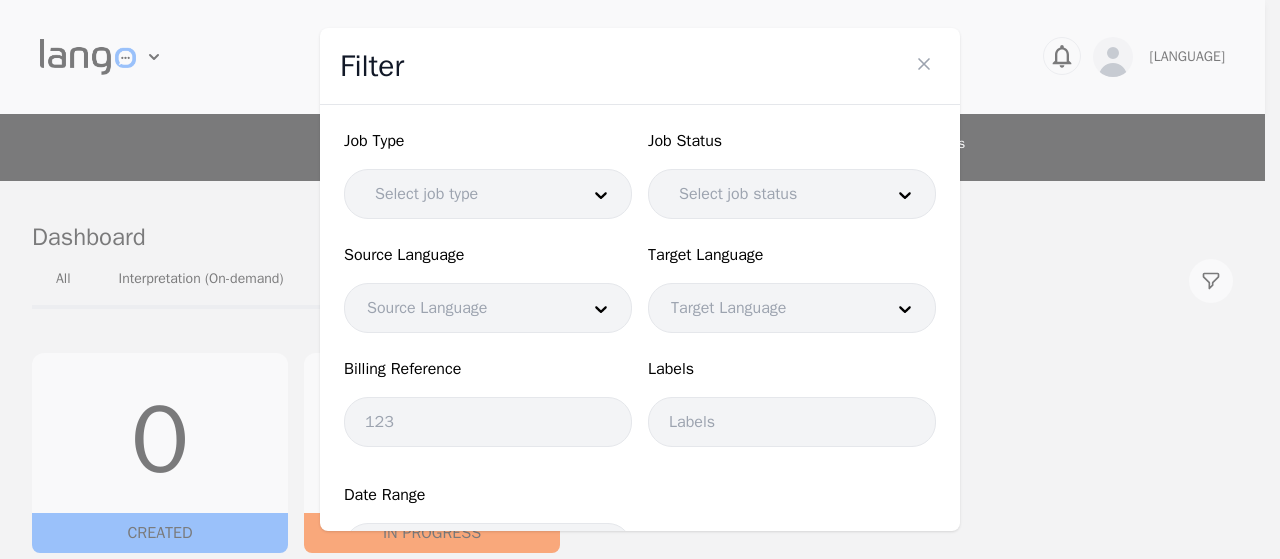 click on "Job Type Select job type Job Status Select job status Source Language Source Language Target Language Target Language Billing Reference Labels Date Range All Time   Clear   Search" at bounding box center [640, 389] 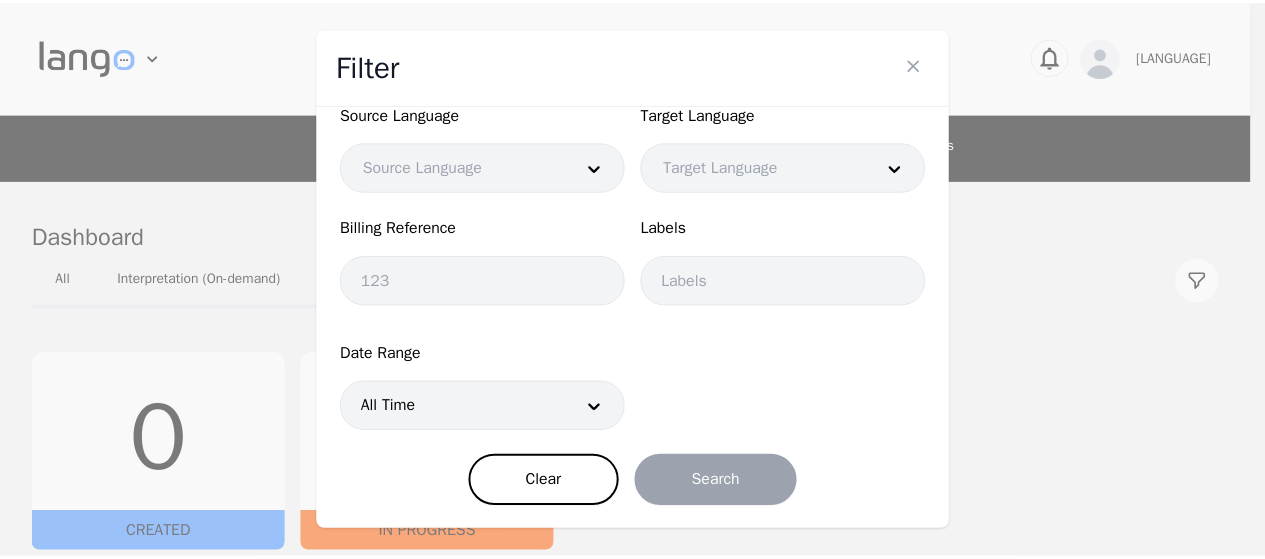 scroll, scrollTop: 0, scrollLeft: 0, axis: both 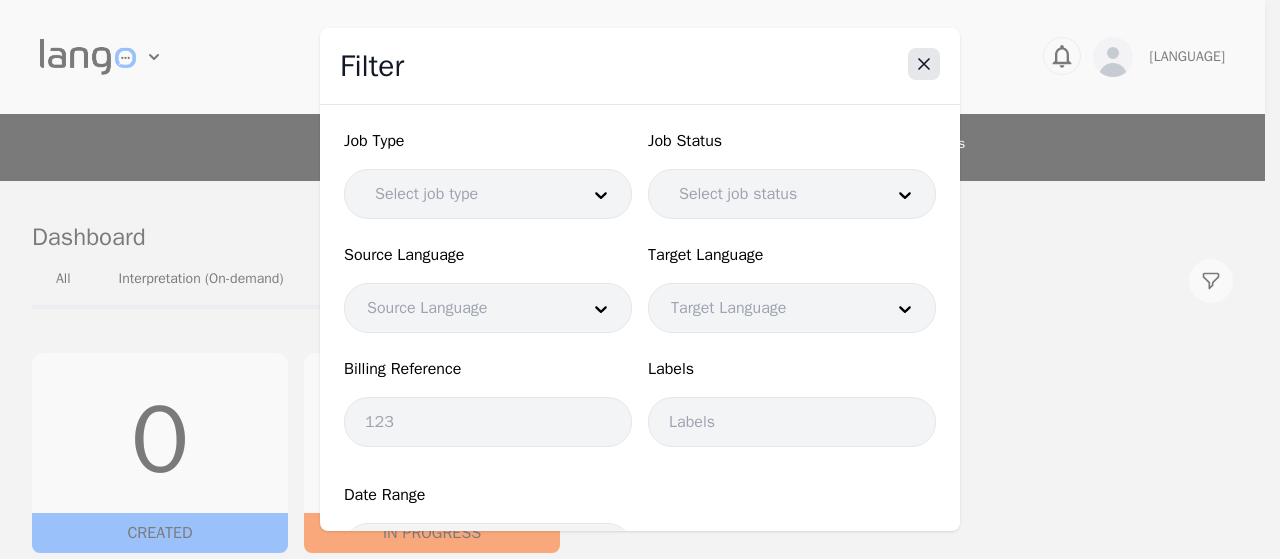 click 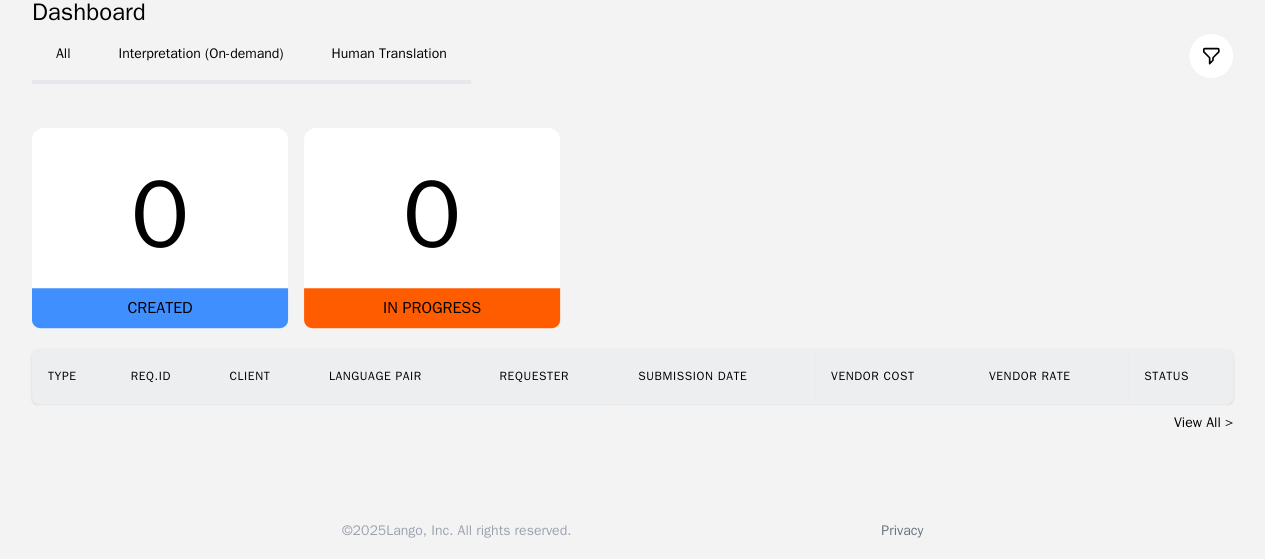 scroll, scrollTop: 230, scrollLeft: 0, axis: vertical 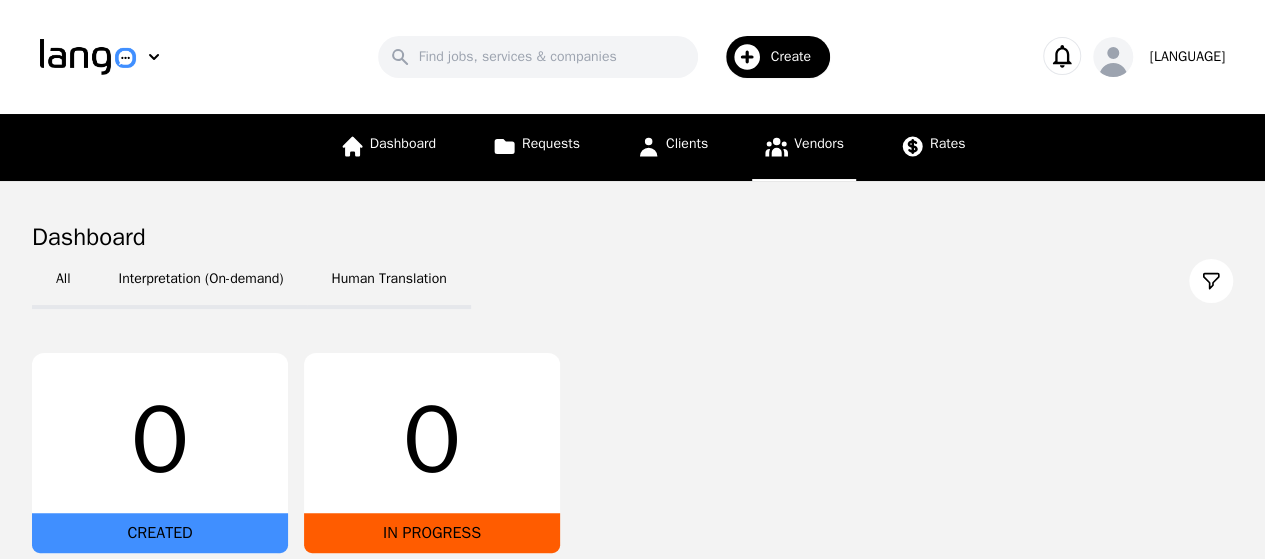 click on "Vendors" at bounding box center [819, 143] 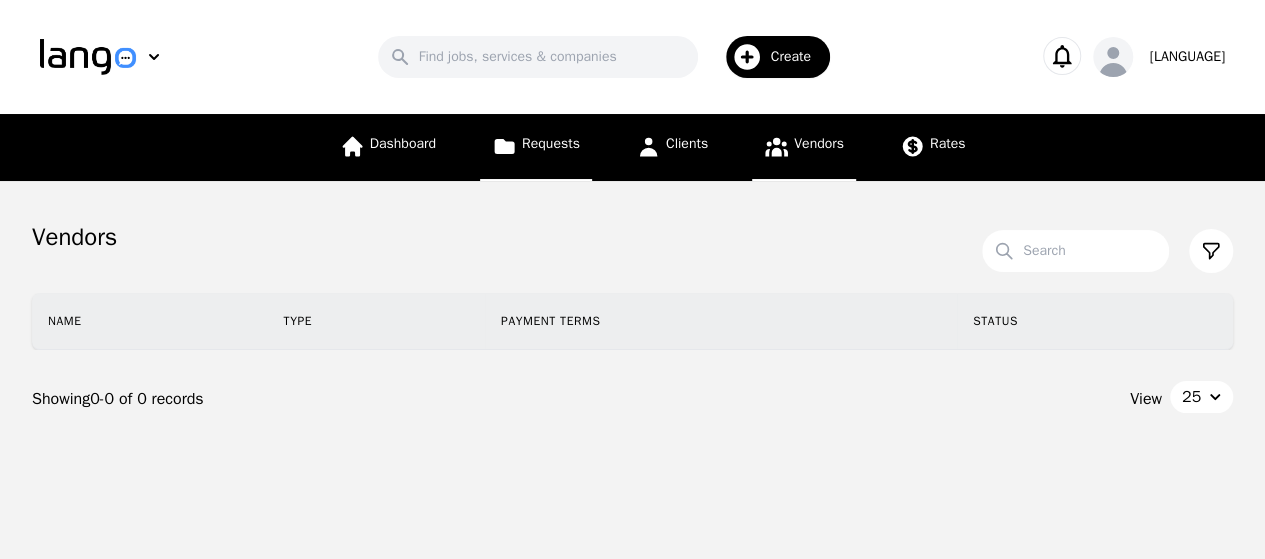 click on "Requests" at bounding box center [551, 143] 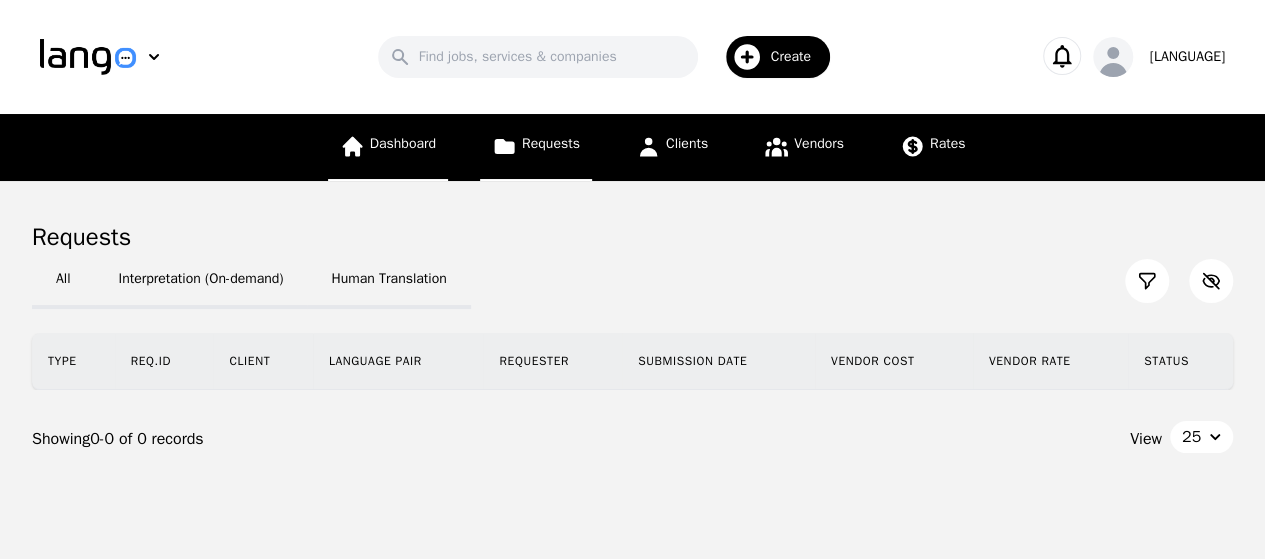 click on "Dashboard" at bounding box center (403, 143) 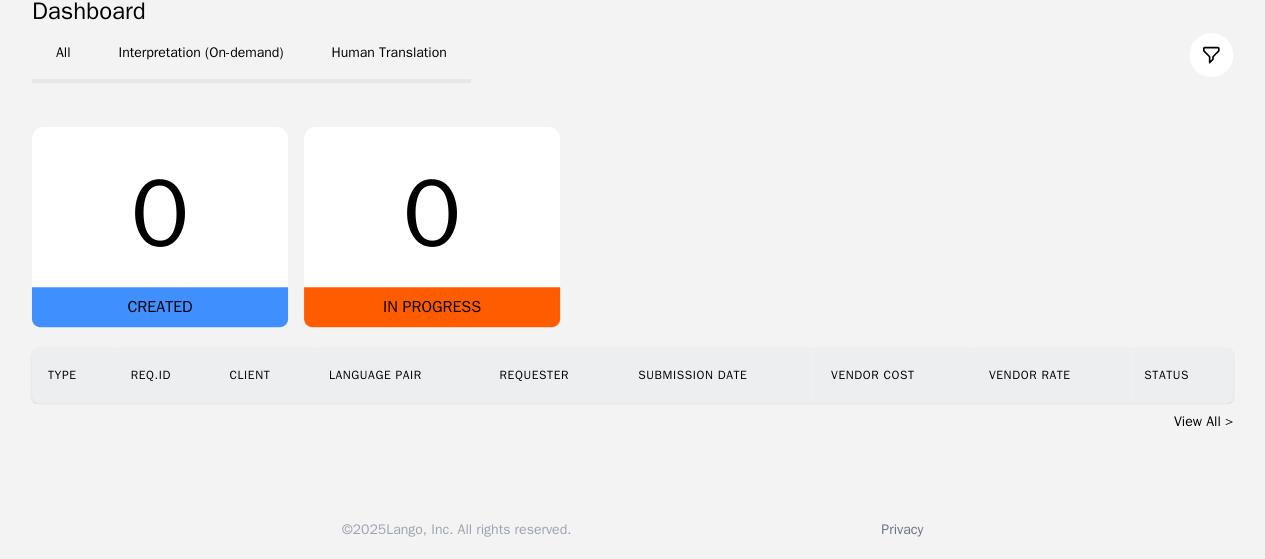 scroll, scrollTop: 230, scrollLeft: 0, axis: vertical 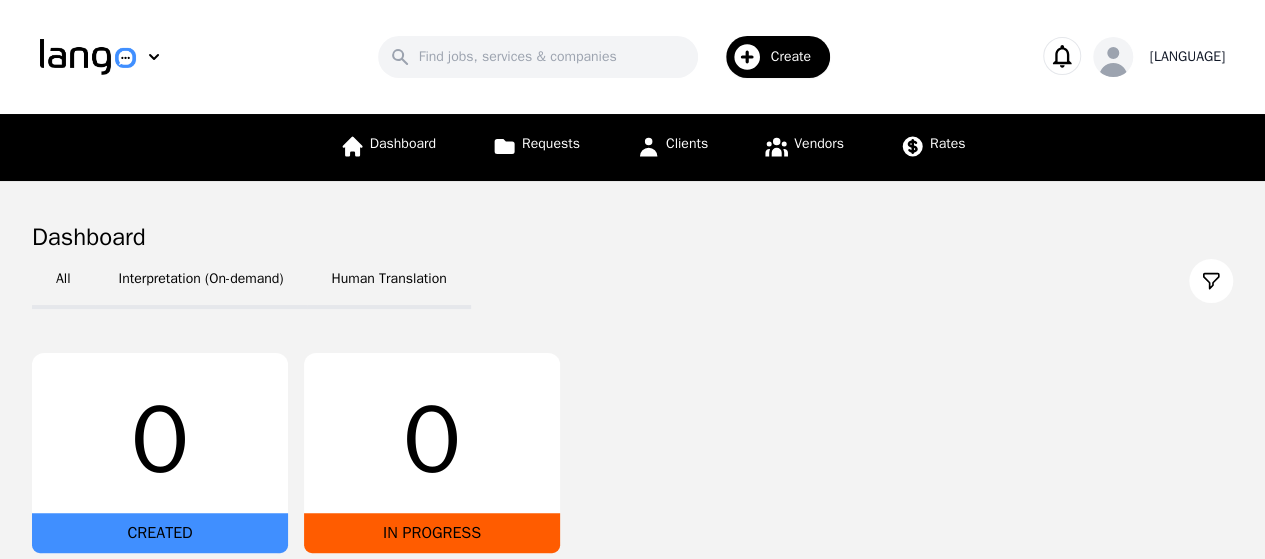click 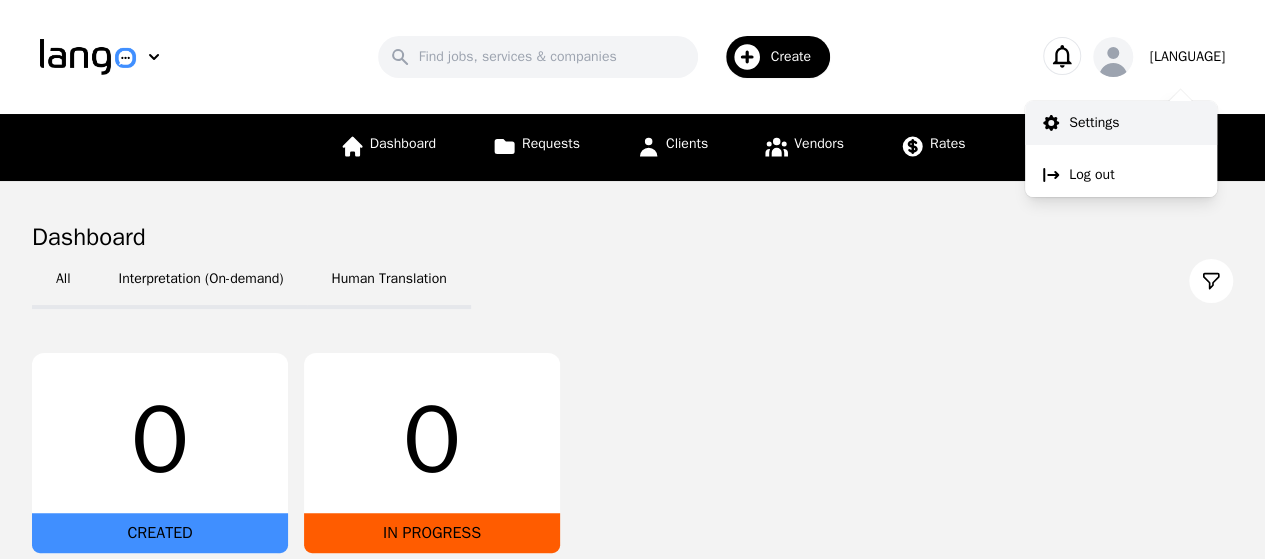 click on "Settings" at bounding box center [1121, 123] 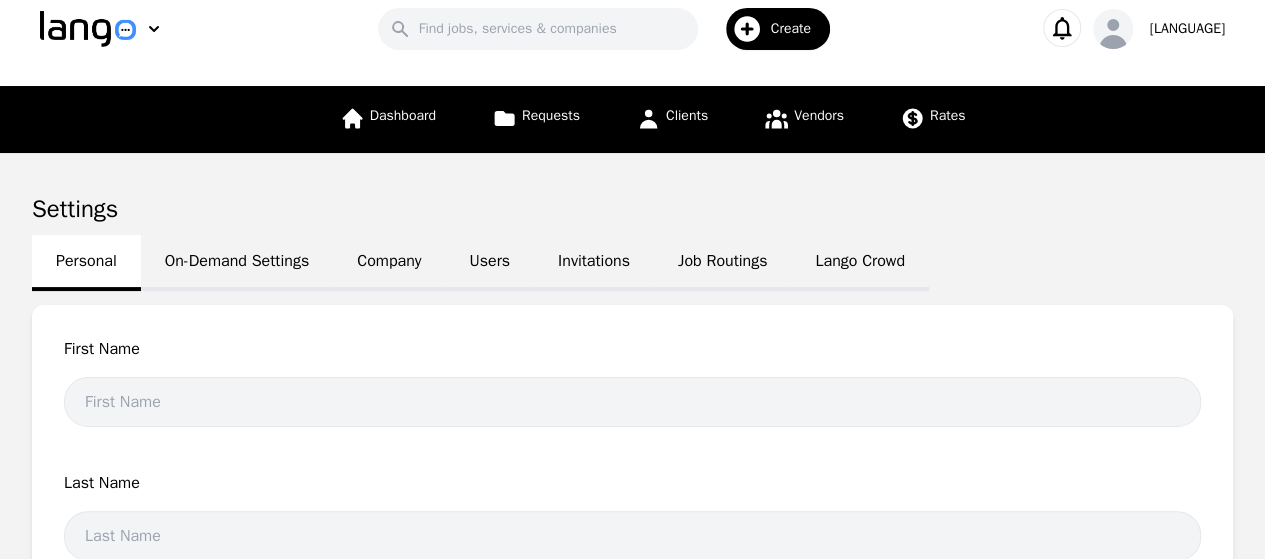 scroll, scrollTop: 22, scrollLeft: 0, axis: vertical 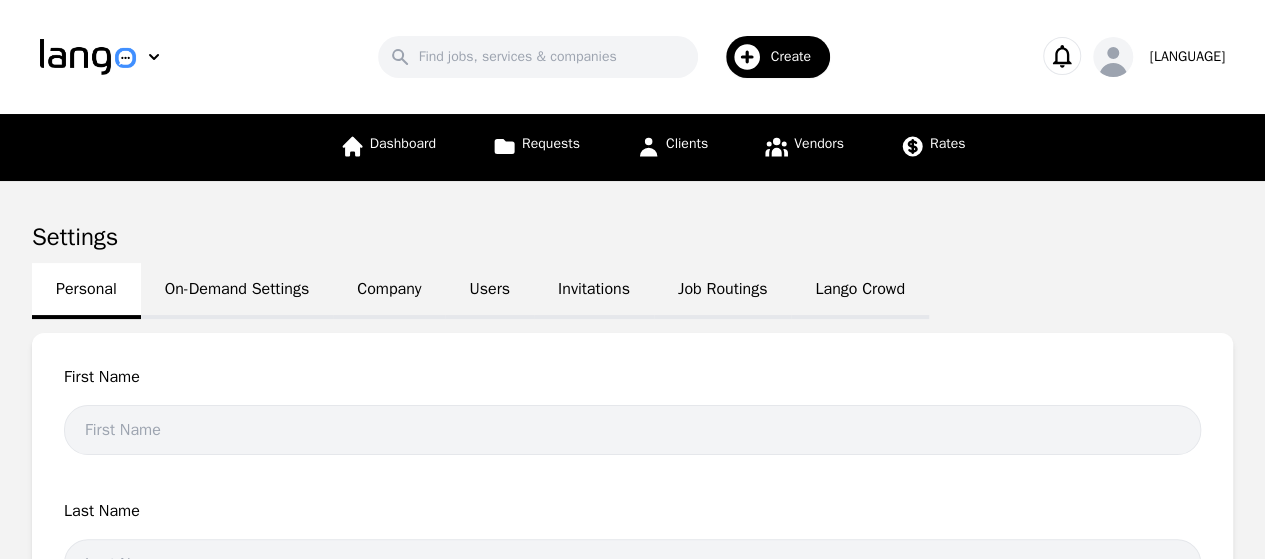 click on "Company" at bounding box center (389, 291) 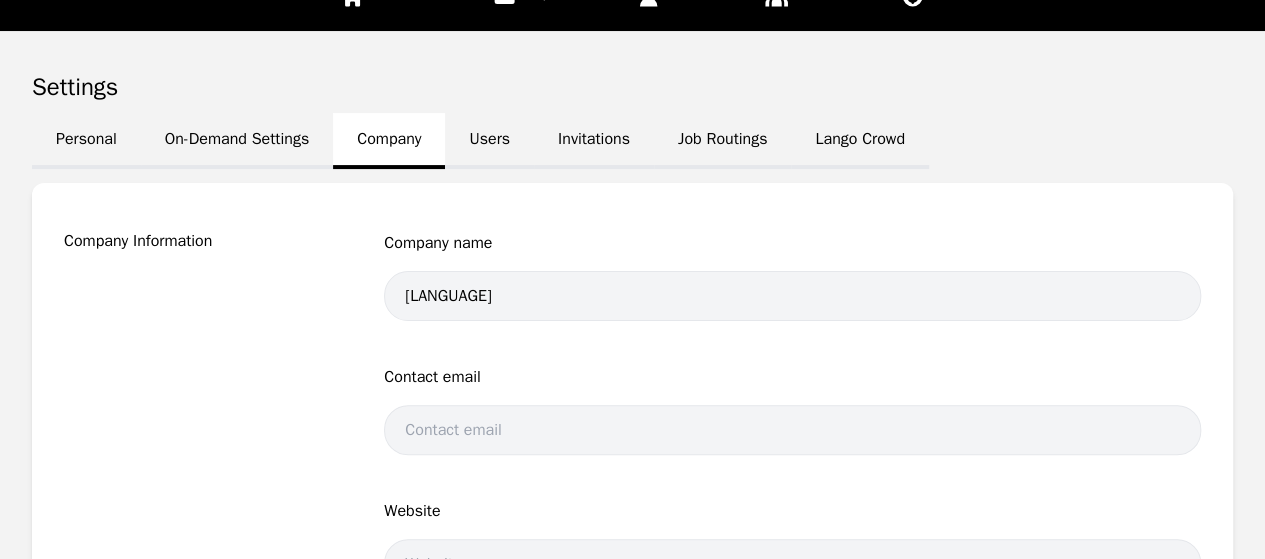 scroll, scrollTop: 172, scrollLeft: 0, axis: vertical 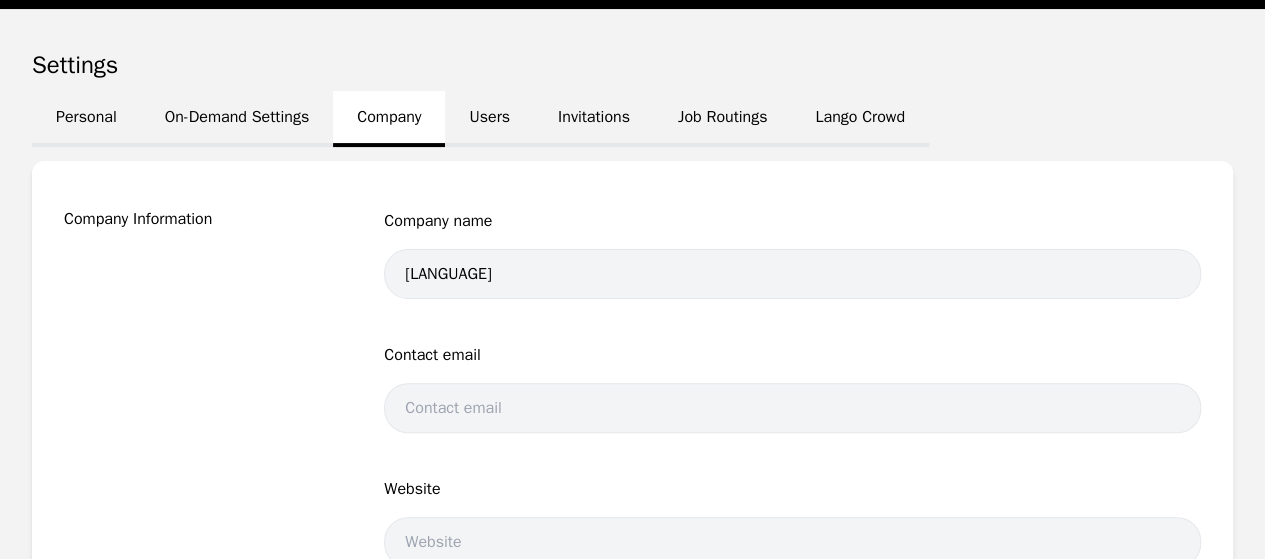 click on "Users" at bounding box center (489, 119) 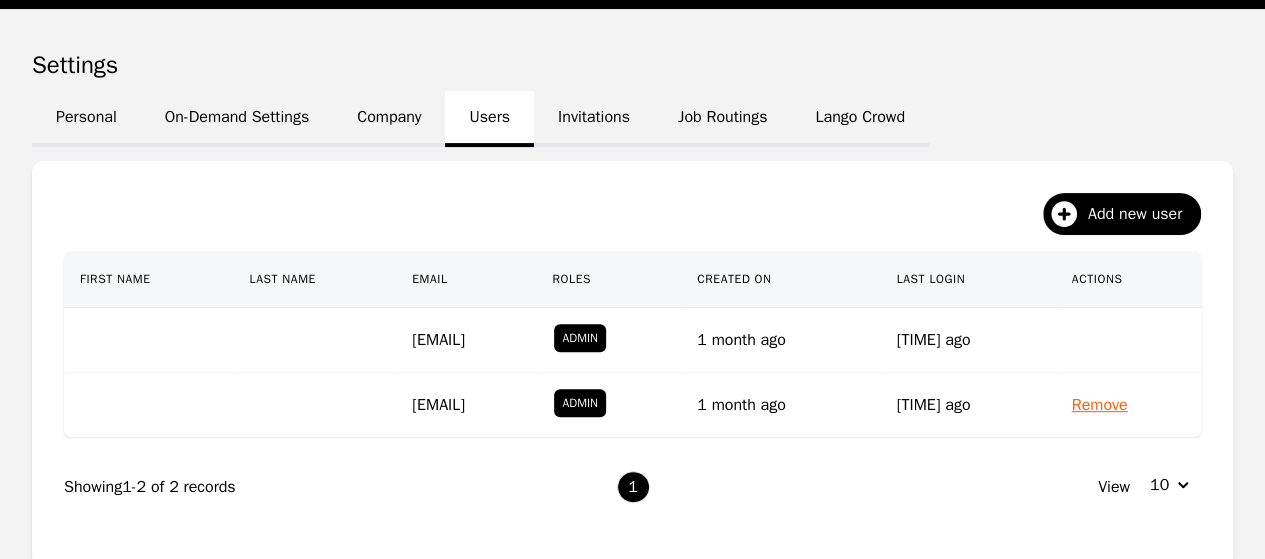 click on "Invitations" at bounding box center [594, 119] 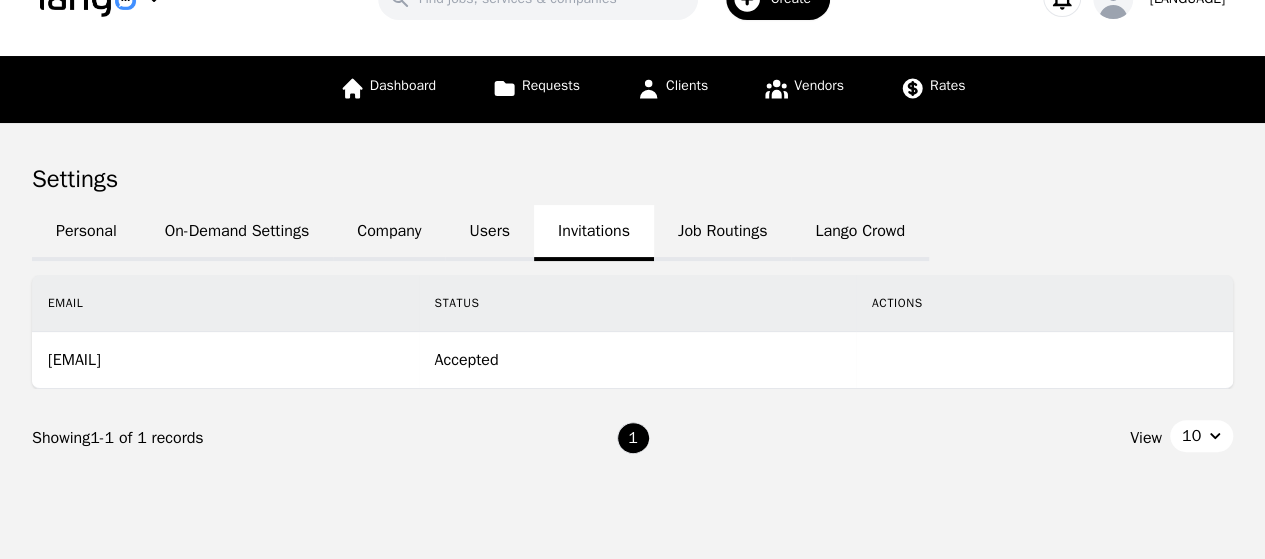 scroll, scrollTop: 114, scrollLeft: 0, axis: vertical 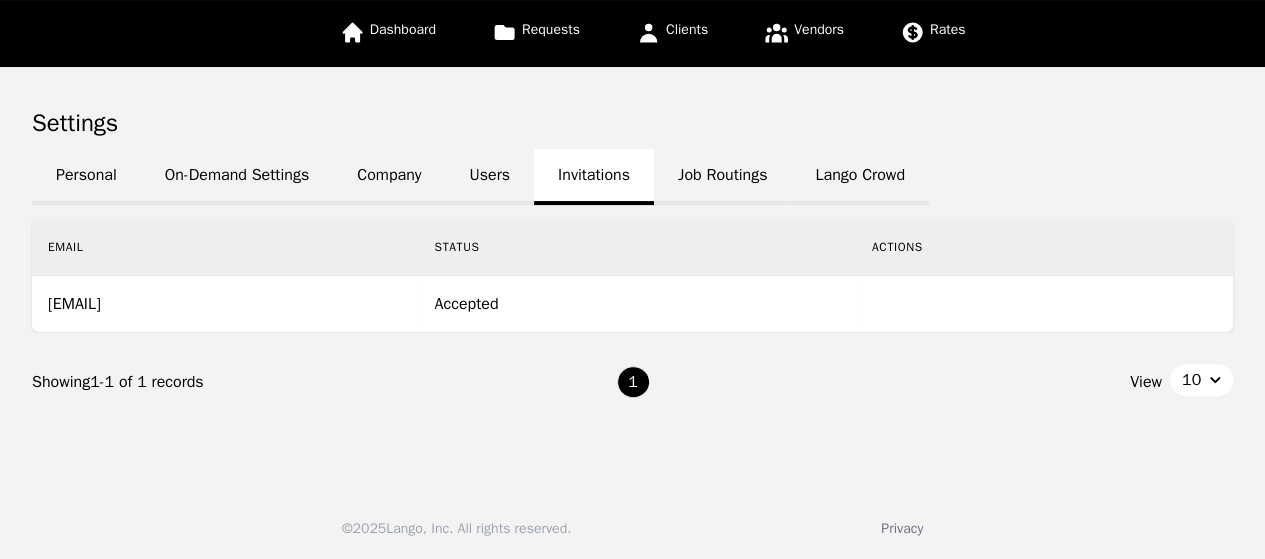 click on "Job Routings" at bounding box center (722, 177) 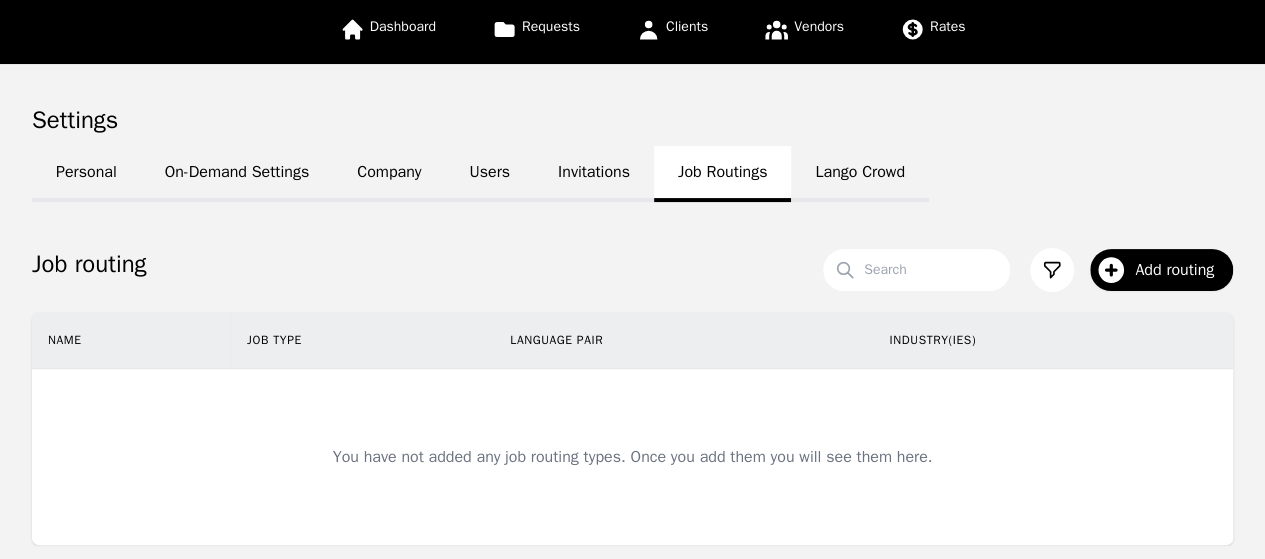 scroll, scrollTop: 115, scrollLeft: 0, axis: vertical 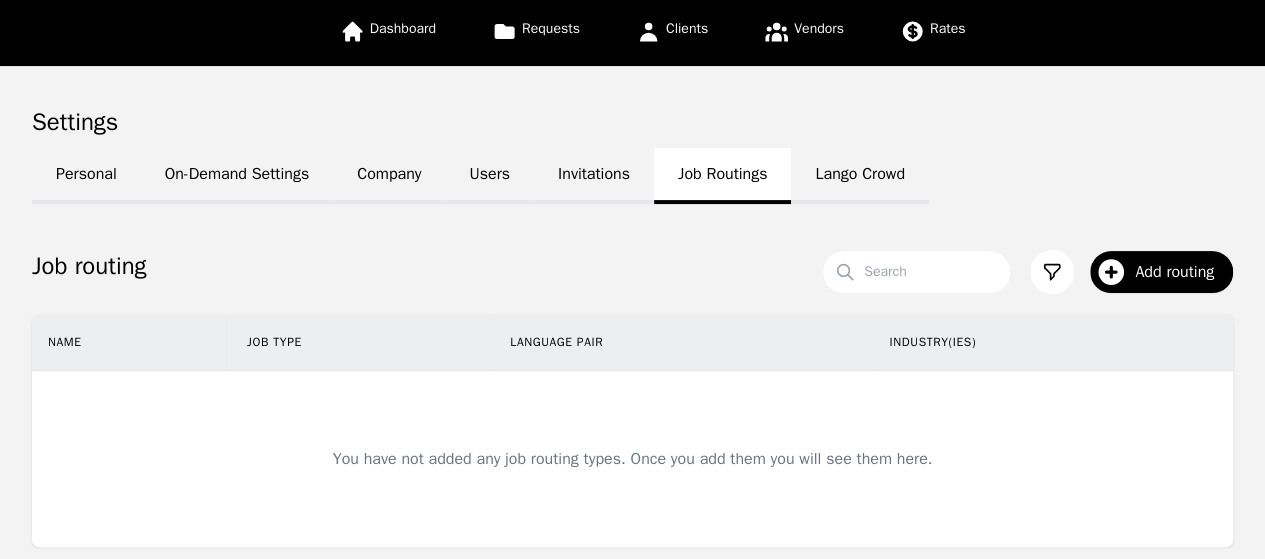click on "Lango Crowd" at bounding box center [859, 176] 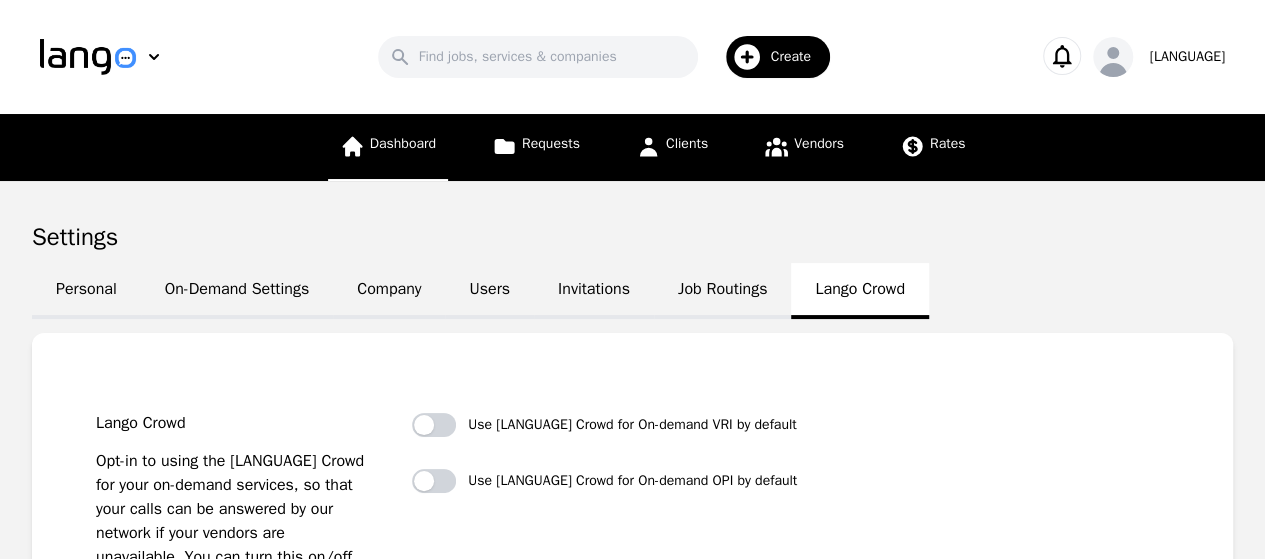 click on "Dashboard" at bounding box center (403, 143) 